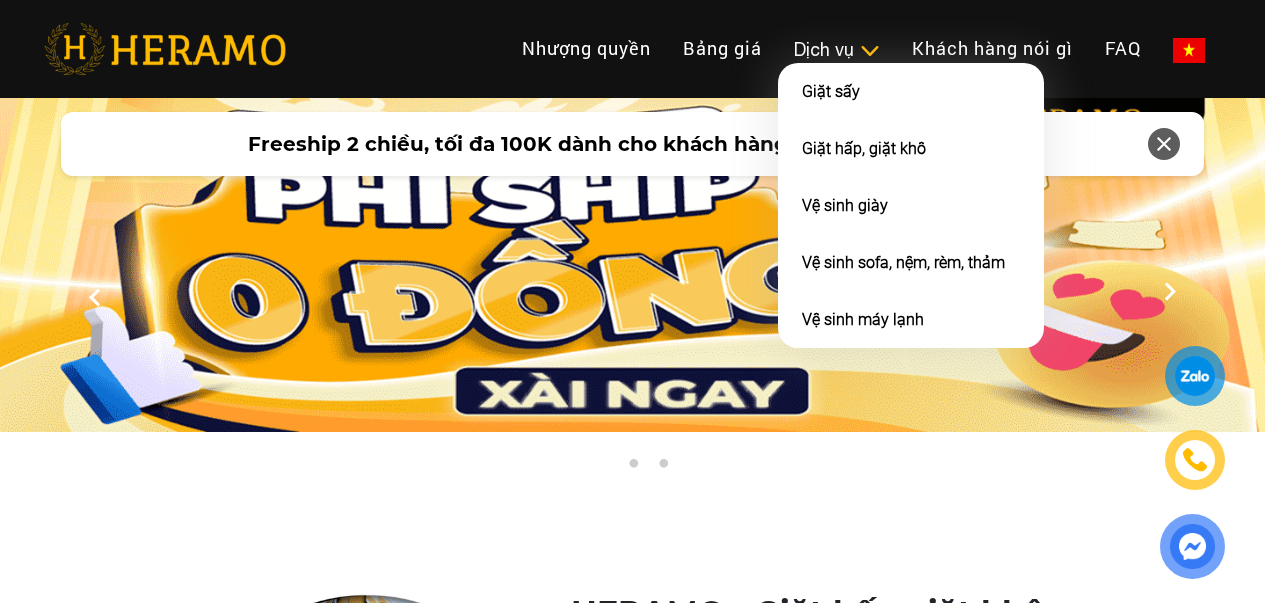 scroll, scrollTop: 0, scrollLeft: 0, axis: both 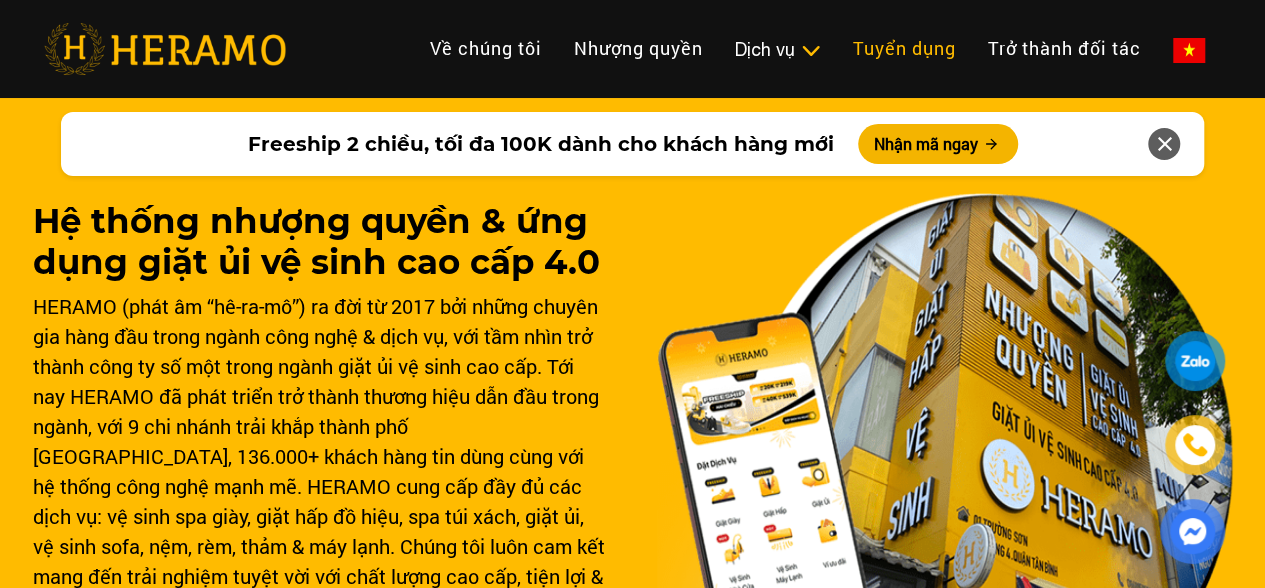 click on "Tuyển dụng" at bounding box center [904, 48] 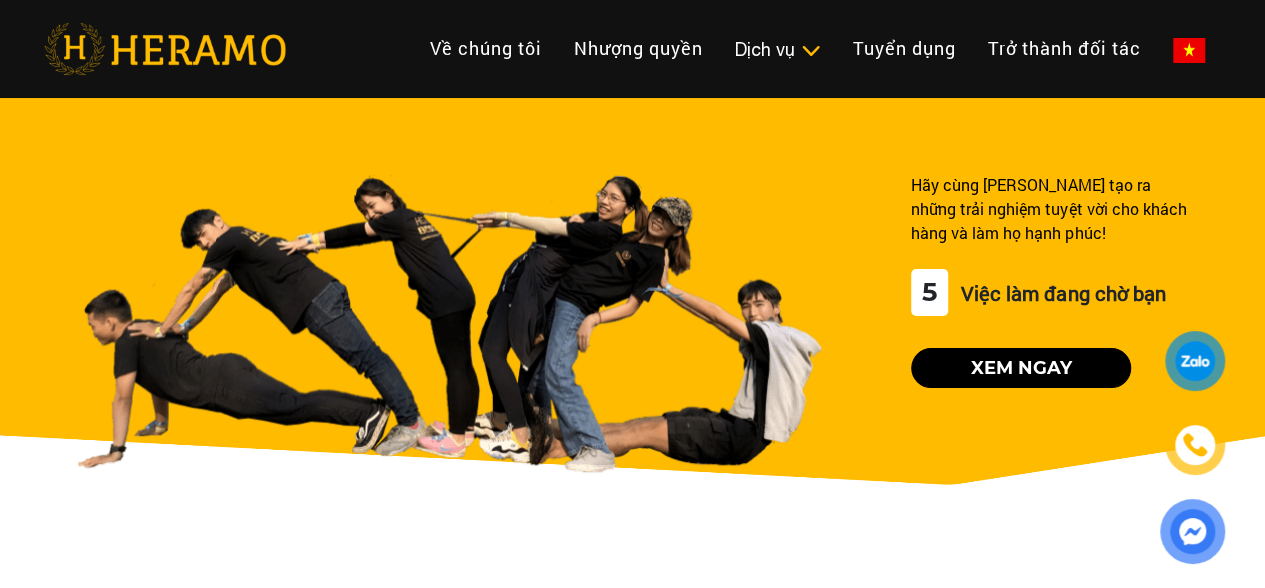 scroll, scrollTop: 0, scrollLeft: 0, axis: both 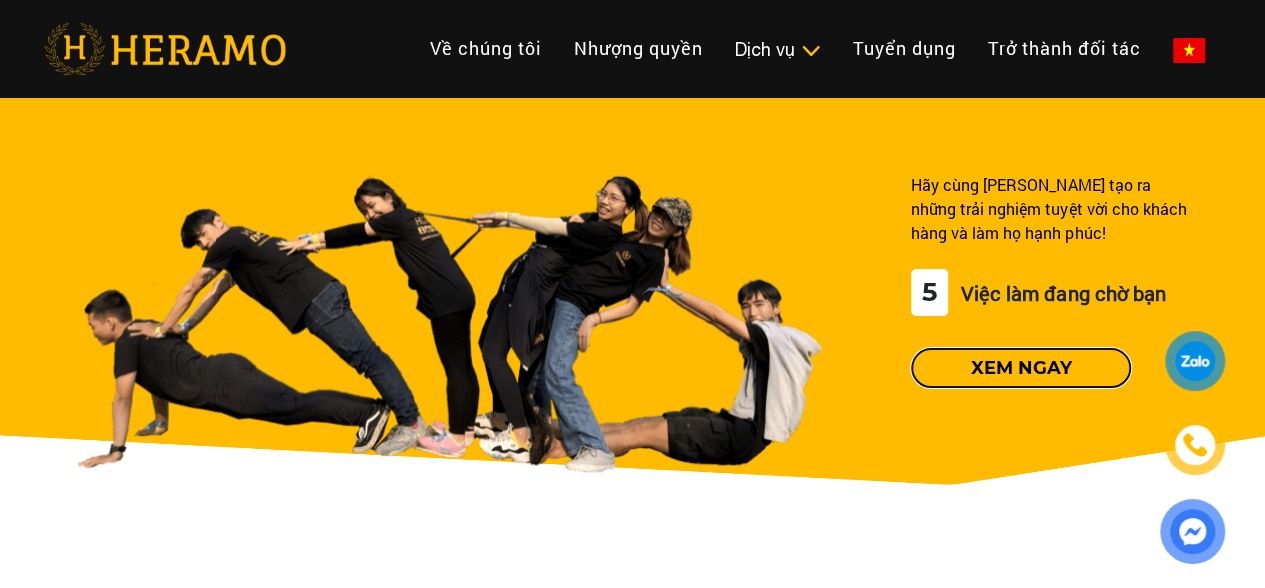 click on "Xem ngay" at bounding box center (1021, 368) 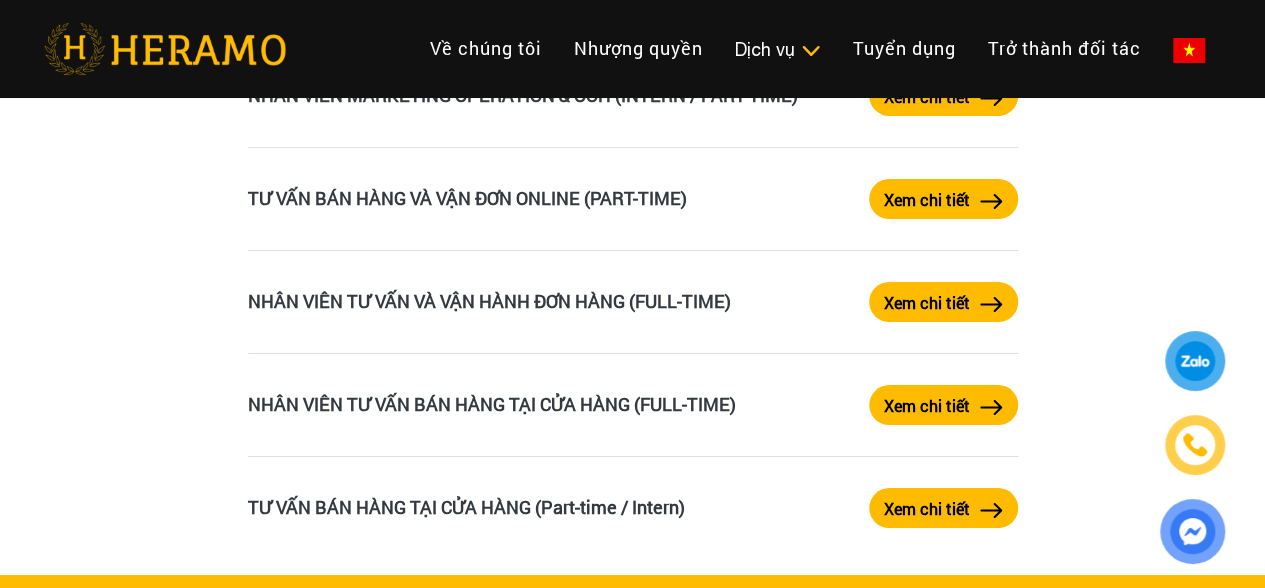 scroll, scrollTop: 3524, scrollLeft: 0, axis: vertical 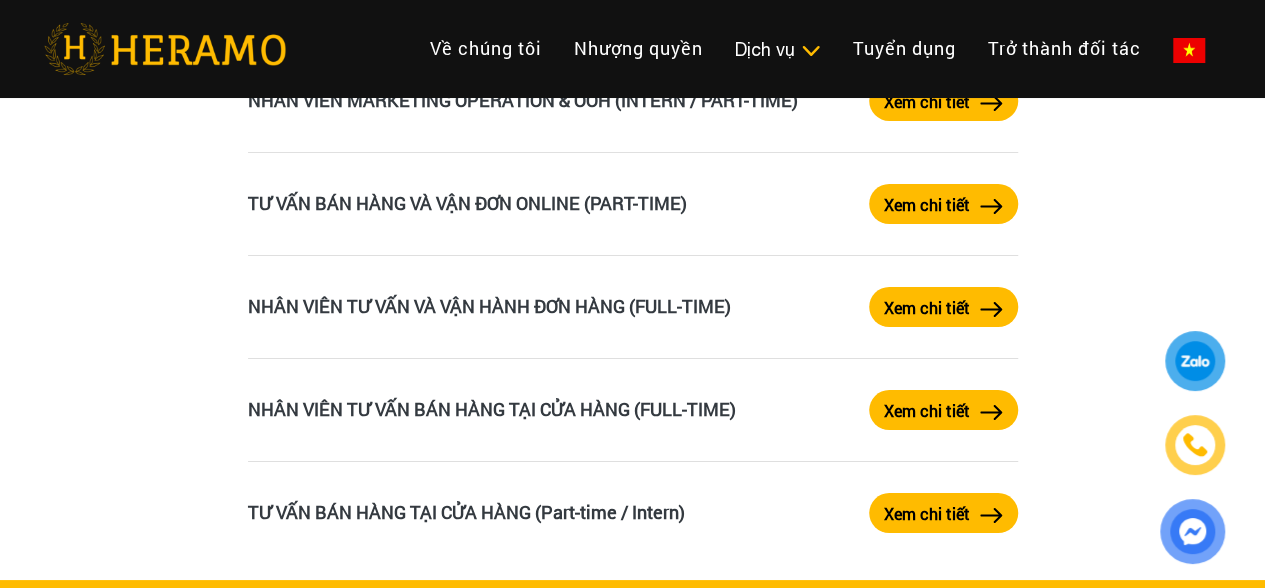 click on "Xem chi tiết" at bounding box center (927, 514) 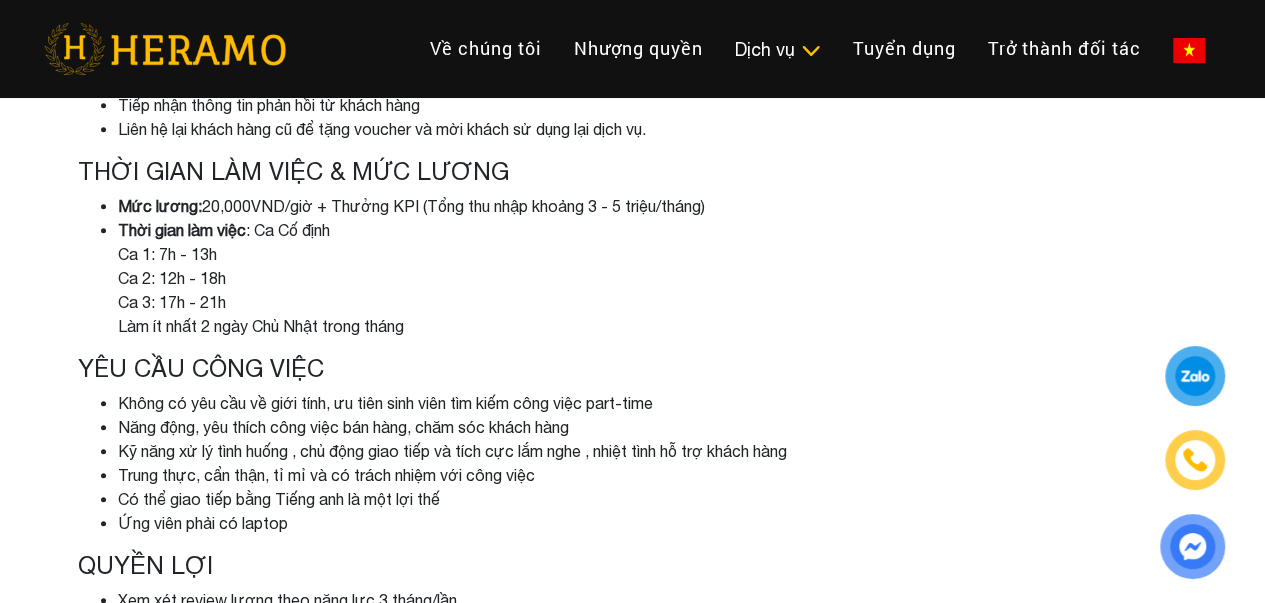 scroll, scrollTop: 383, scrollLeft: 0, axis: vertical 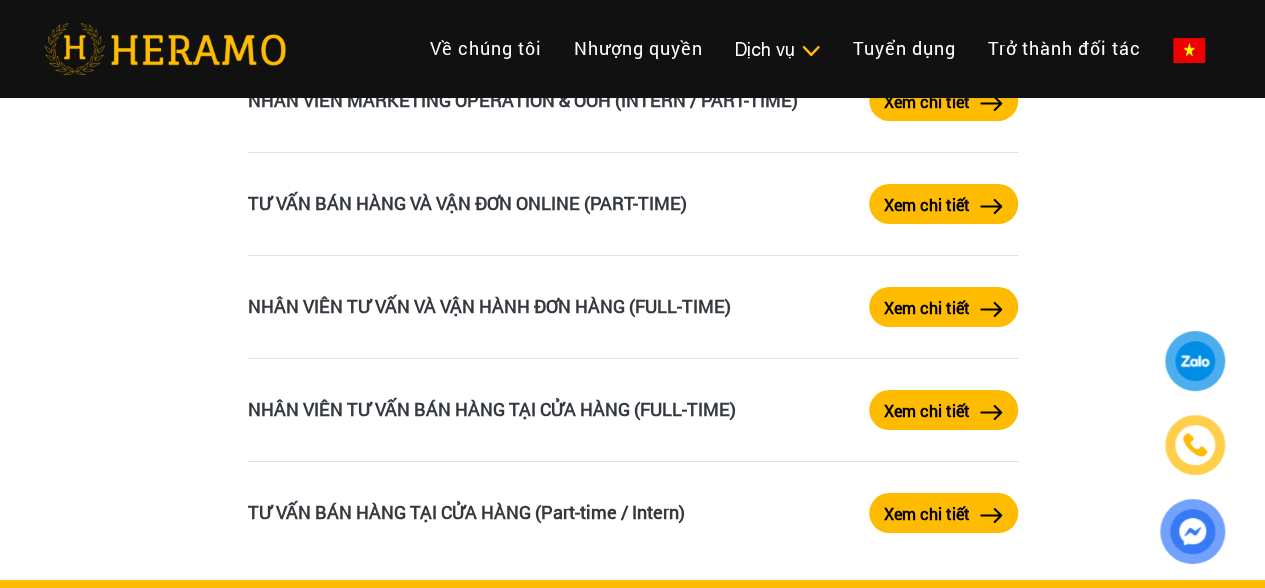 click on "Xem chi tiết" at bounding box center (927, 205) 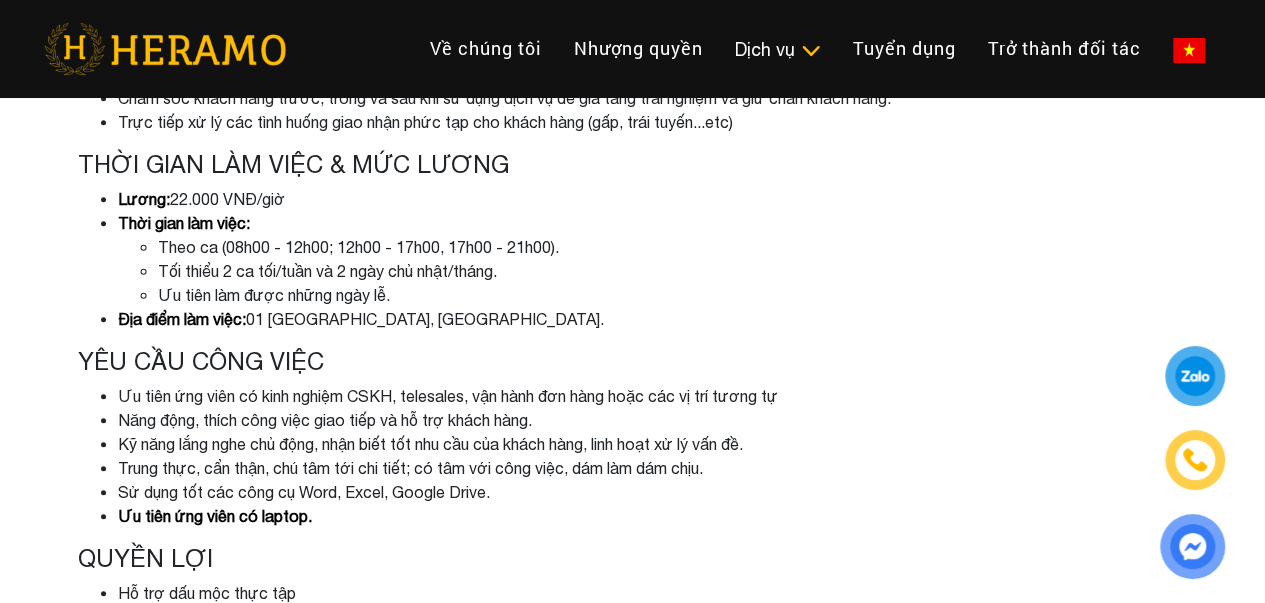 scroll, scrollTop: 483, scrollLeft: 0, axis: vertical 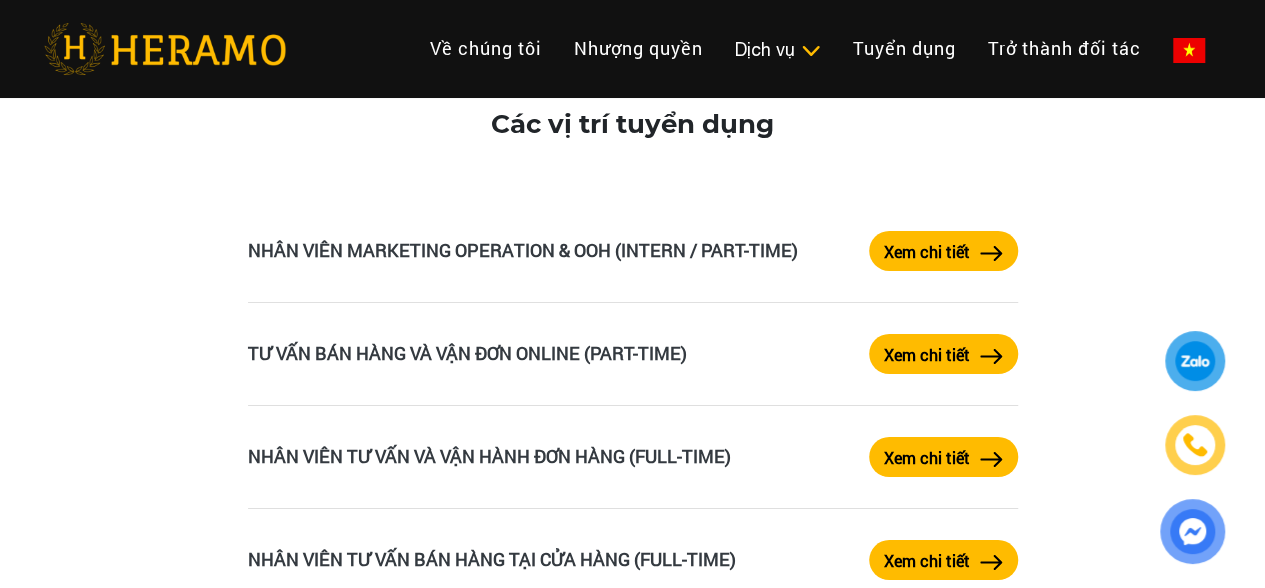 click on "Xem chi tiết" at bounding box center (943, 251) 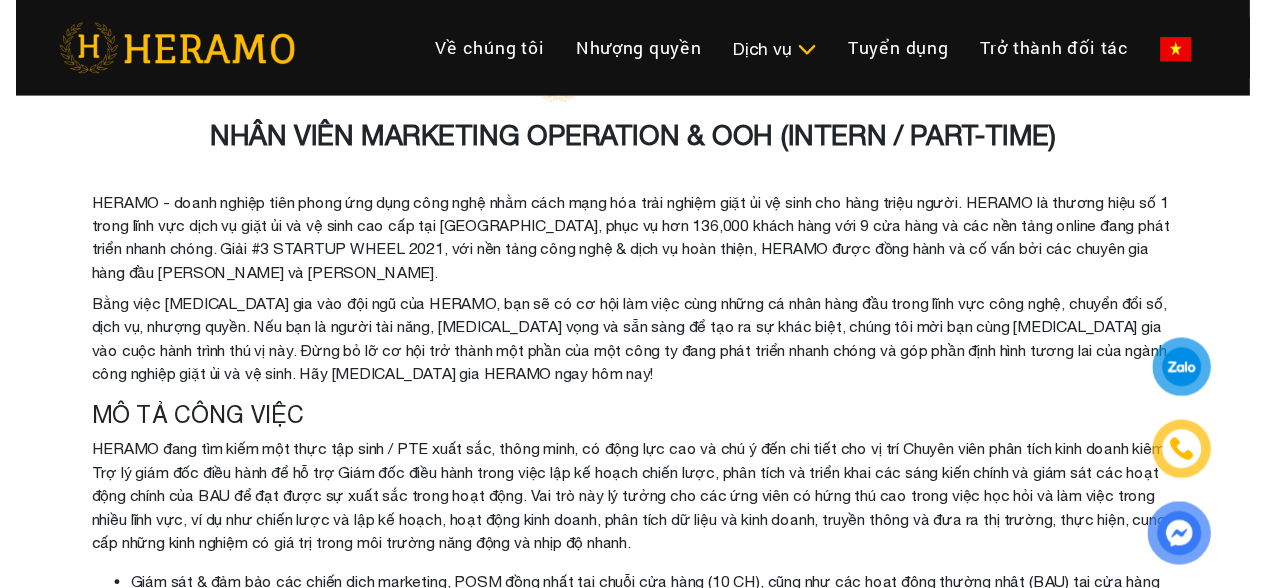 scroll, scrollTop: 0, scrollLeft: 0, axis: both 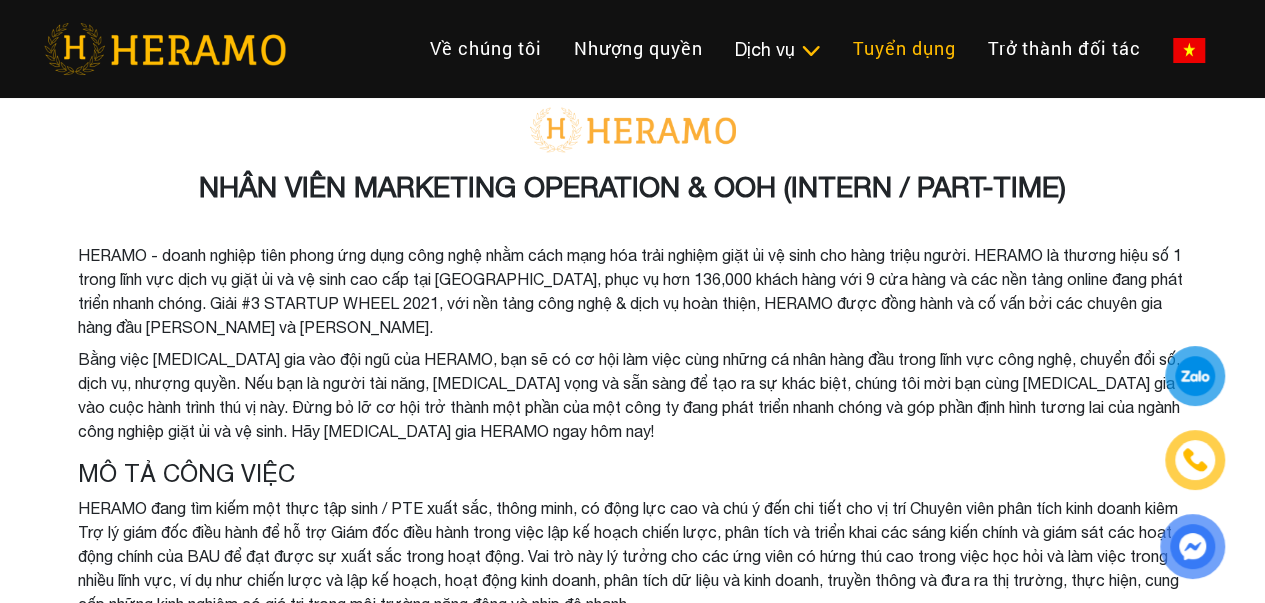 click on "Tuyển dụng" at bounding box center [904, 48] 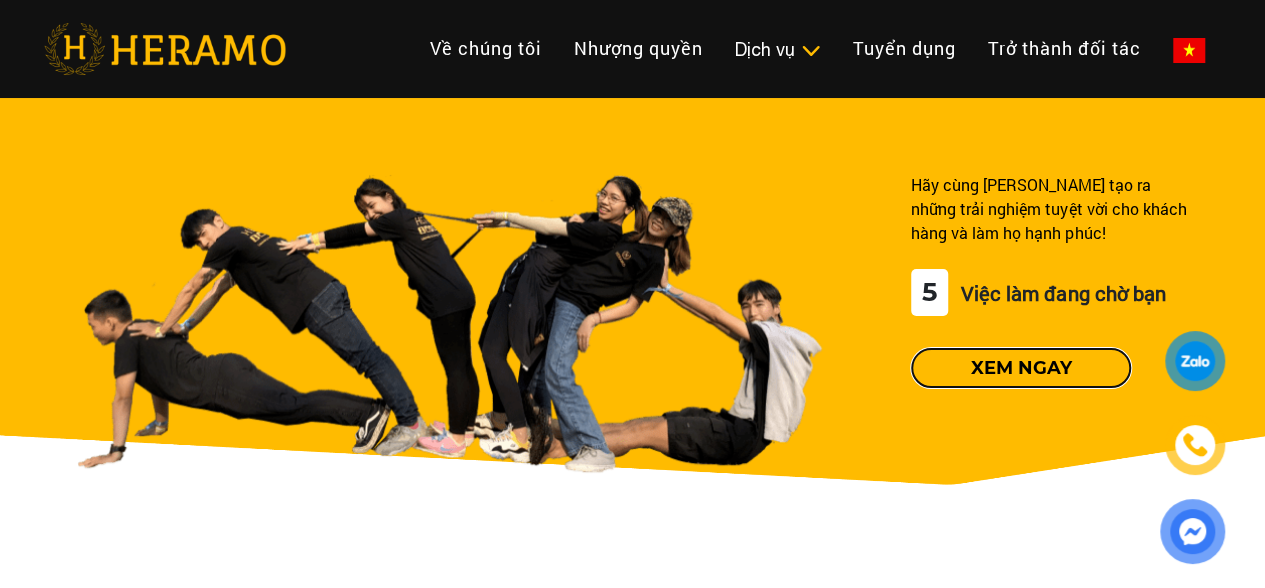 click on "Xem ngay" at bounding box center (1021, 368) 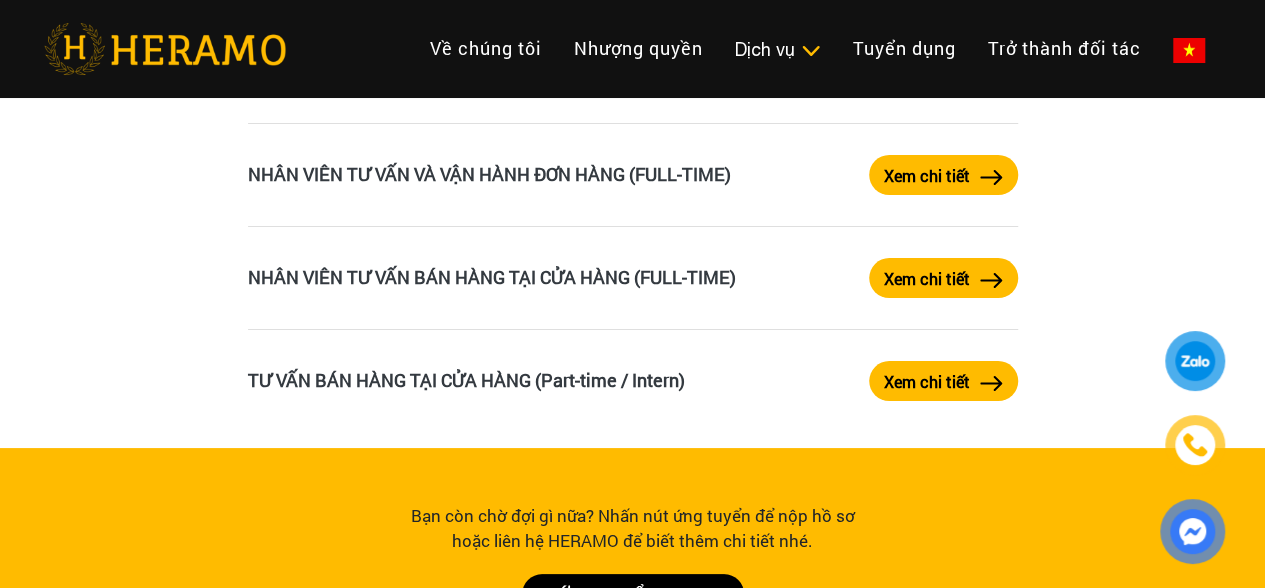scroll, scrollTop: 3657, scrollLeft: 0, axis: vertical 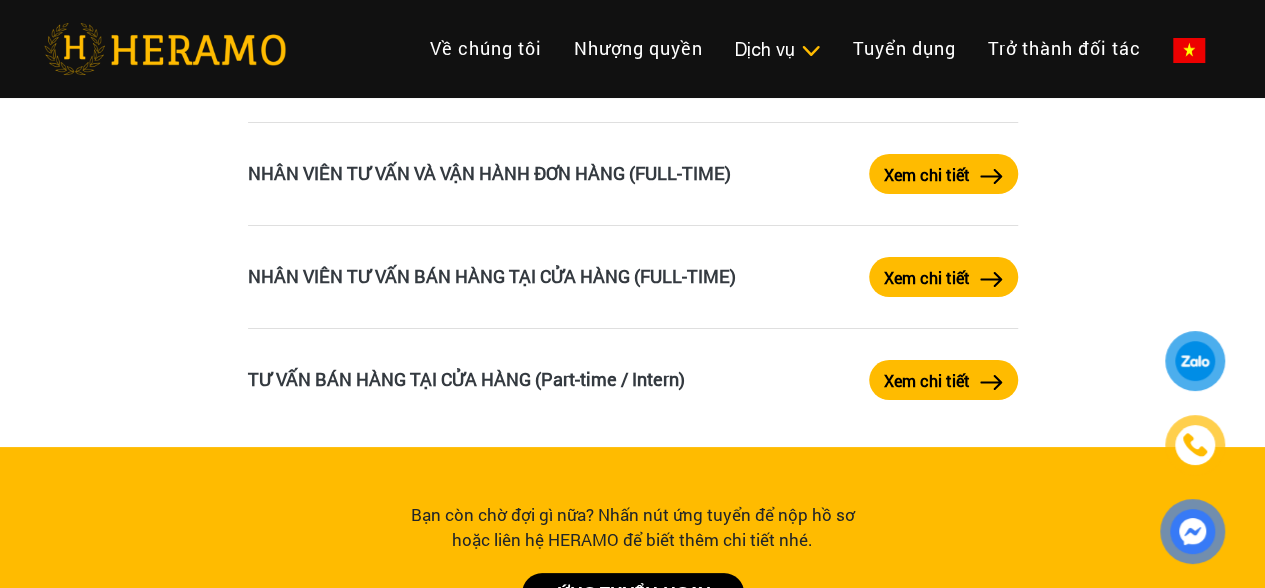 click on "Xem chi tiết" at bounding box center (927, 381) 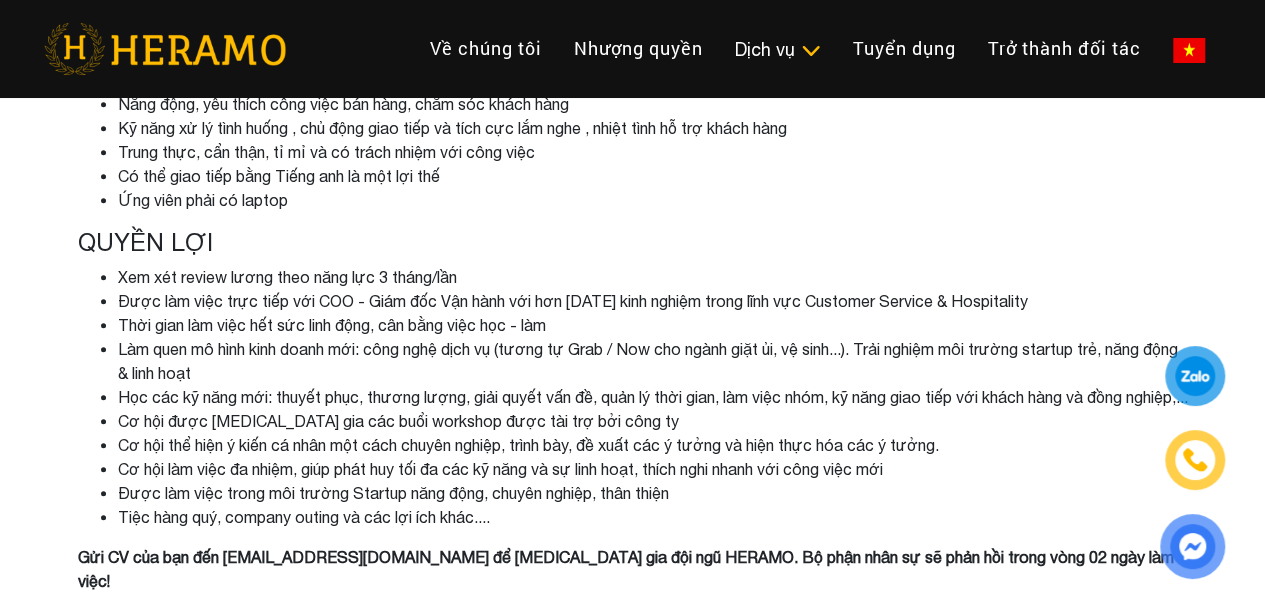scroll, scrollTop: 766, scrollLeft: 0, axis: vertical 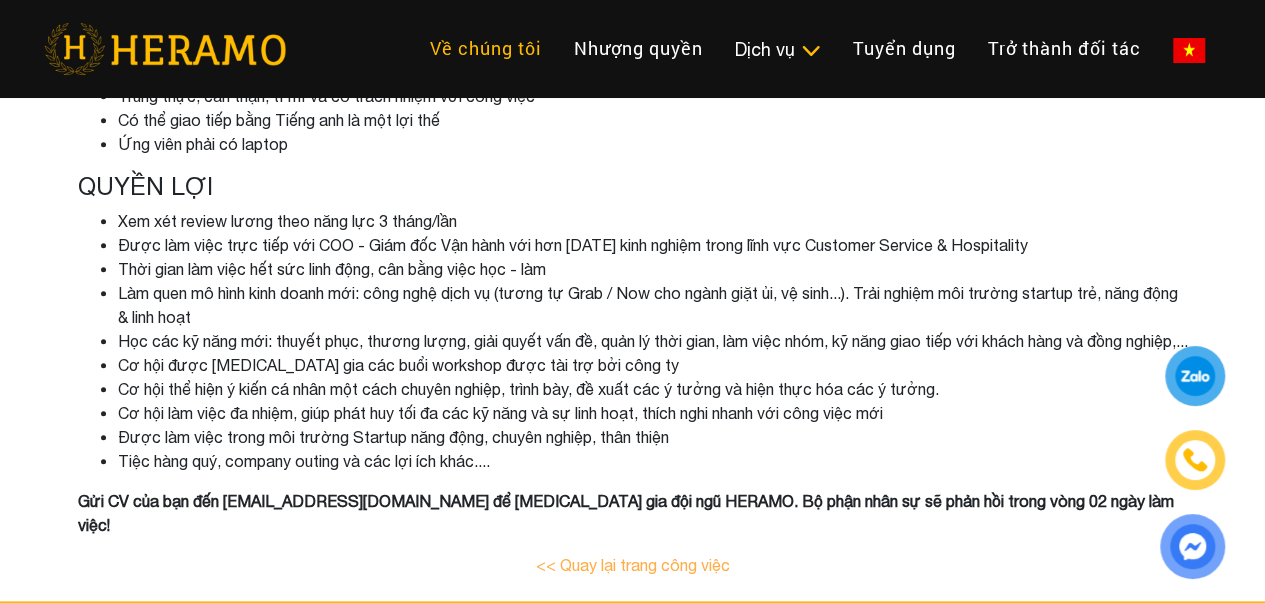 click on "Về chúng tôi" at bounding box center [486, 48] 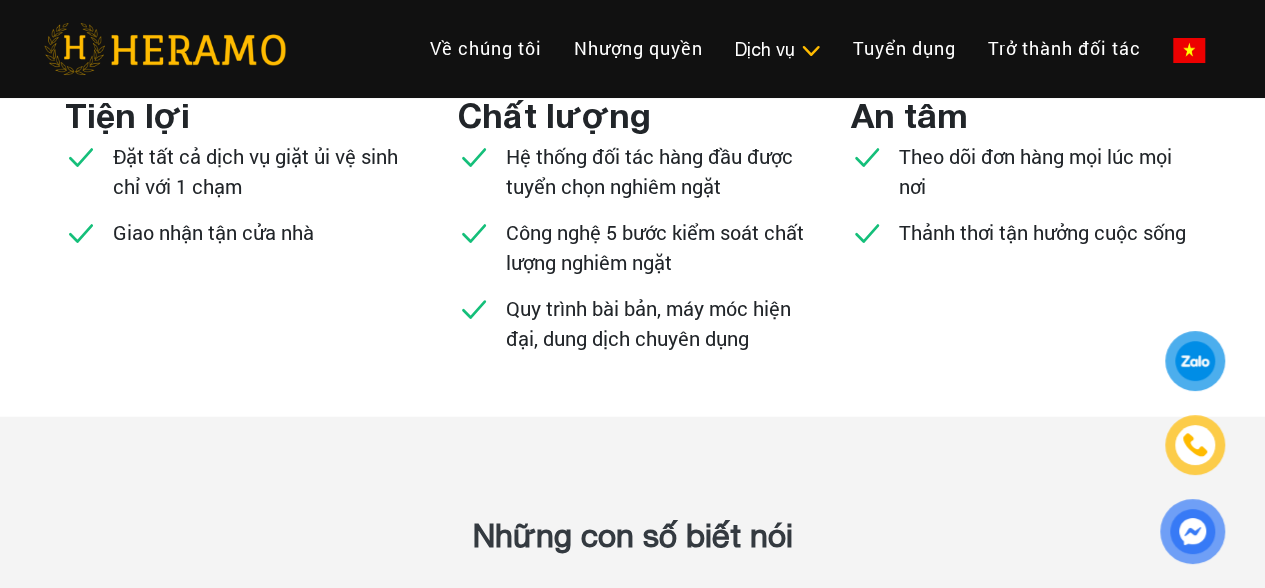 scroll, scrollTop: 2266, scrollLeft: 0, axis: vertical 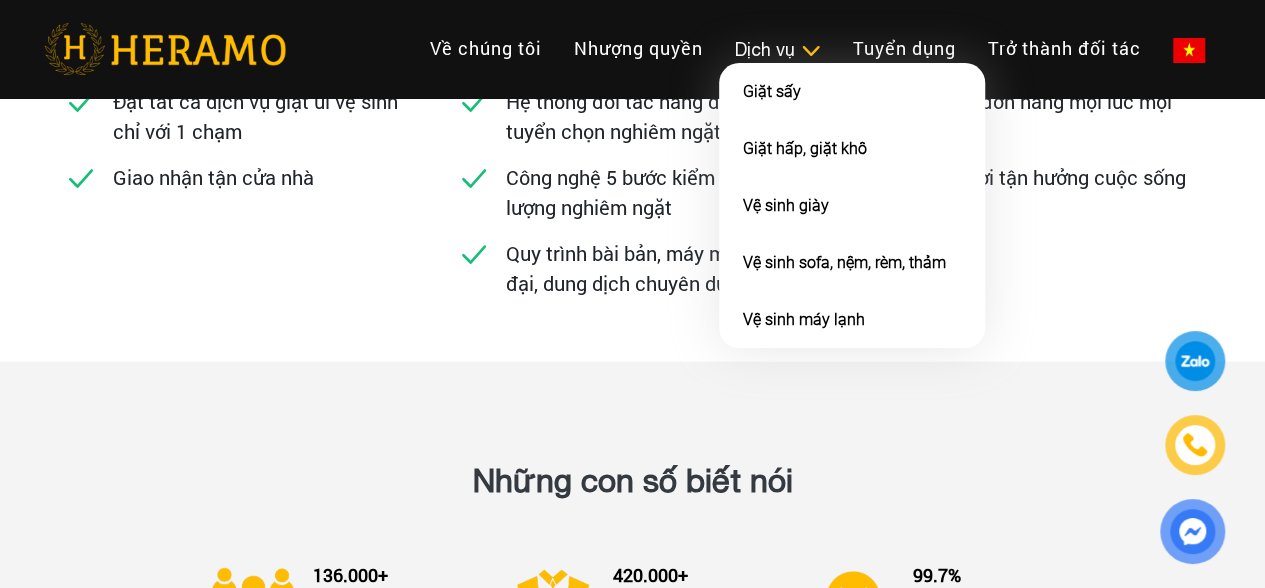 click on "Dịch vụ" at bounding box center (778, 49) 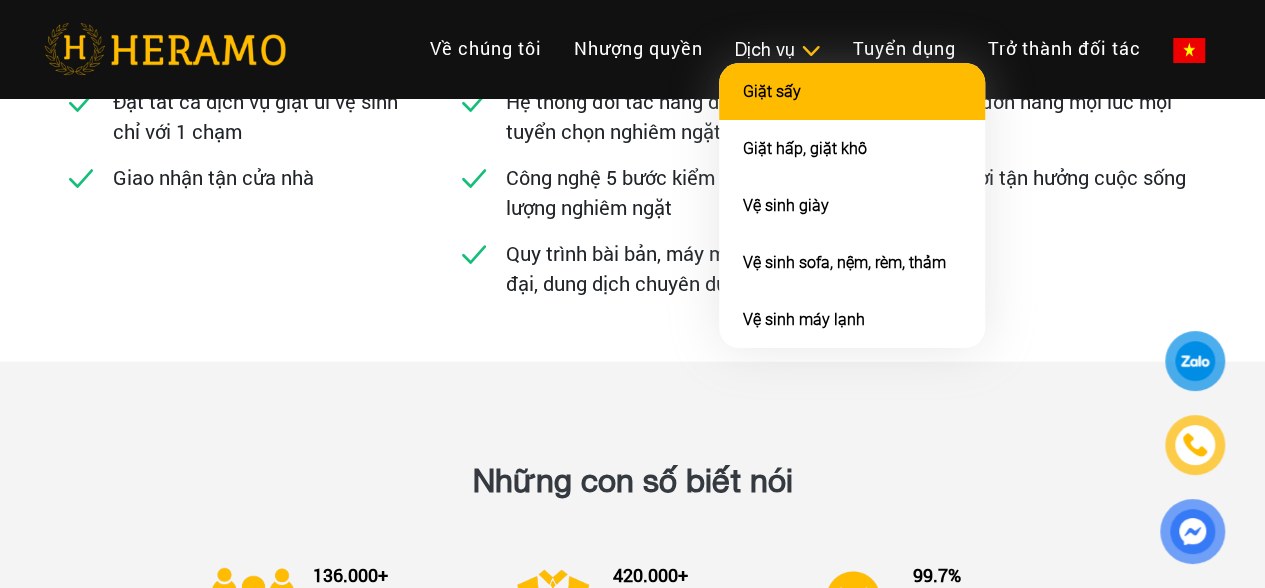 click on "Giặt sấy" at bounding box center (772, 91) 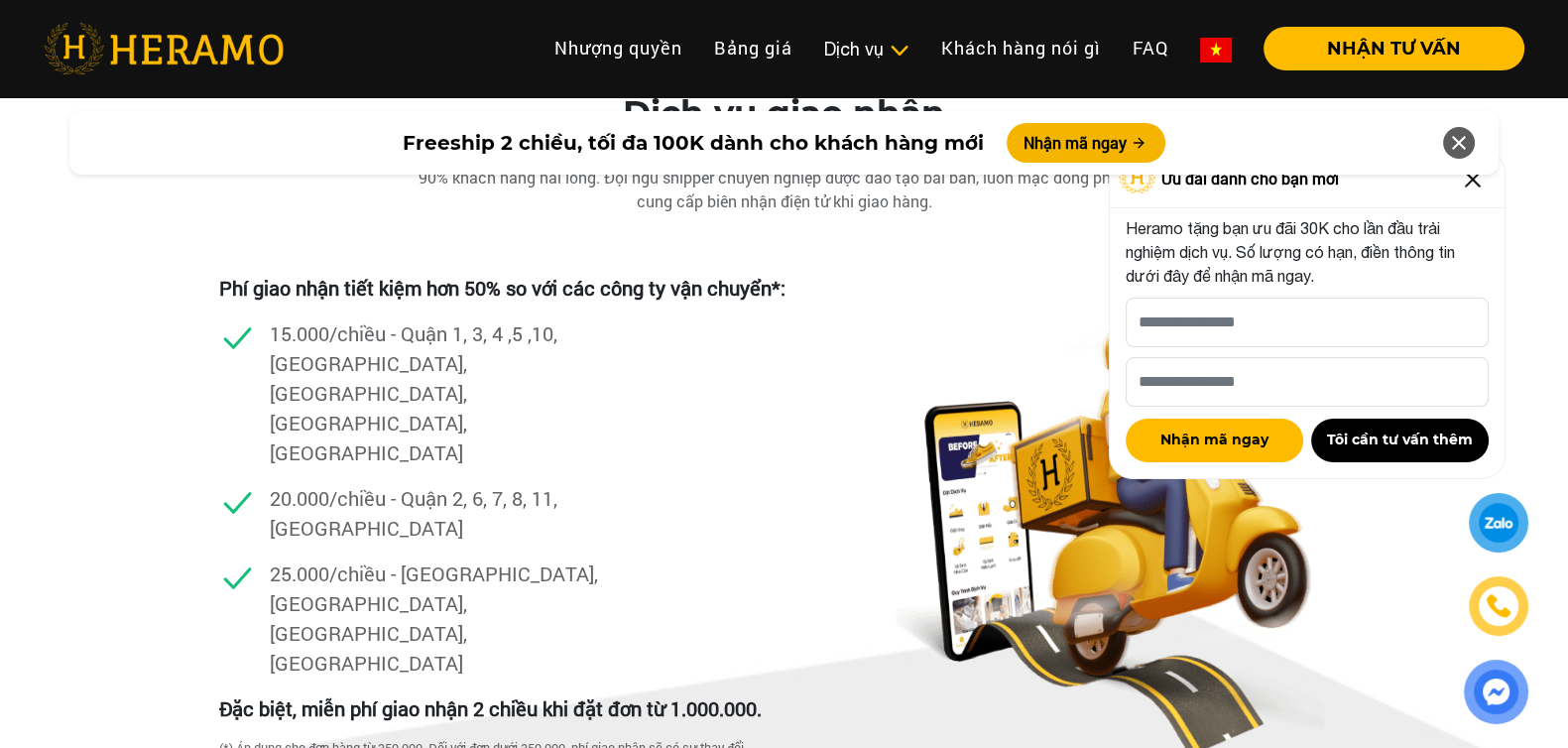 scroll, scrollTop: 3925, scrollLeft: 0, axis: vertical 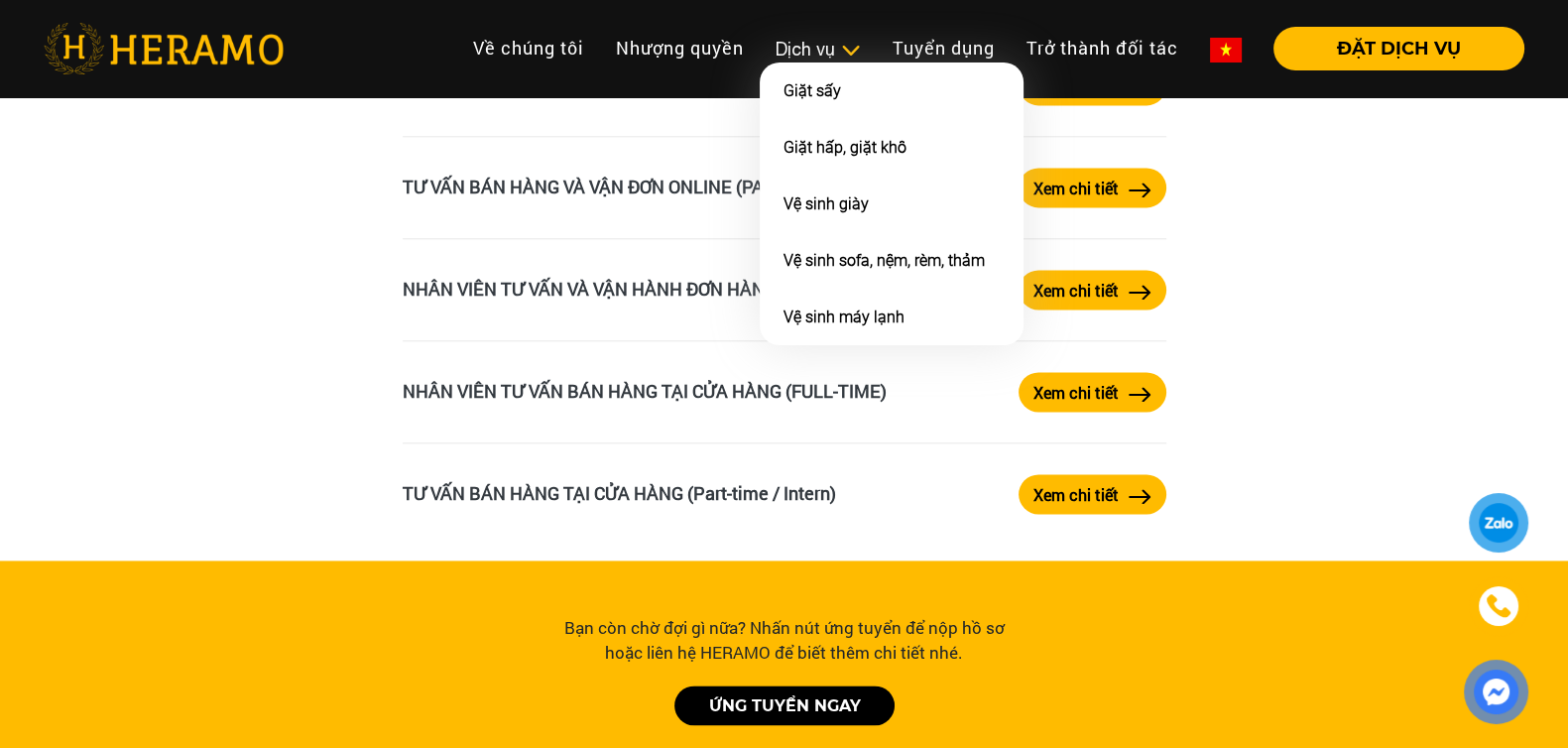 click on "Dịch vụ" at bounding box center [818, 49] 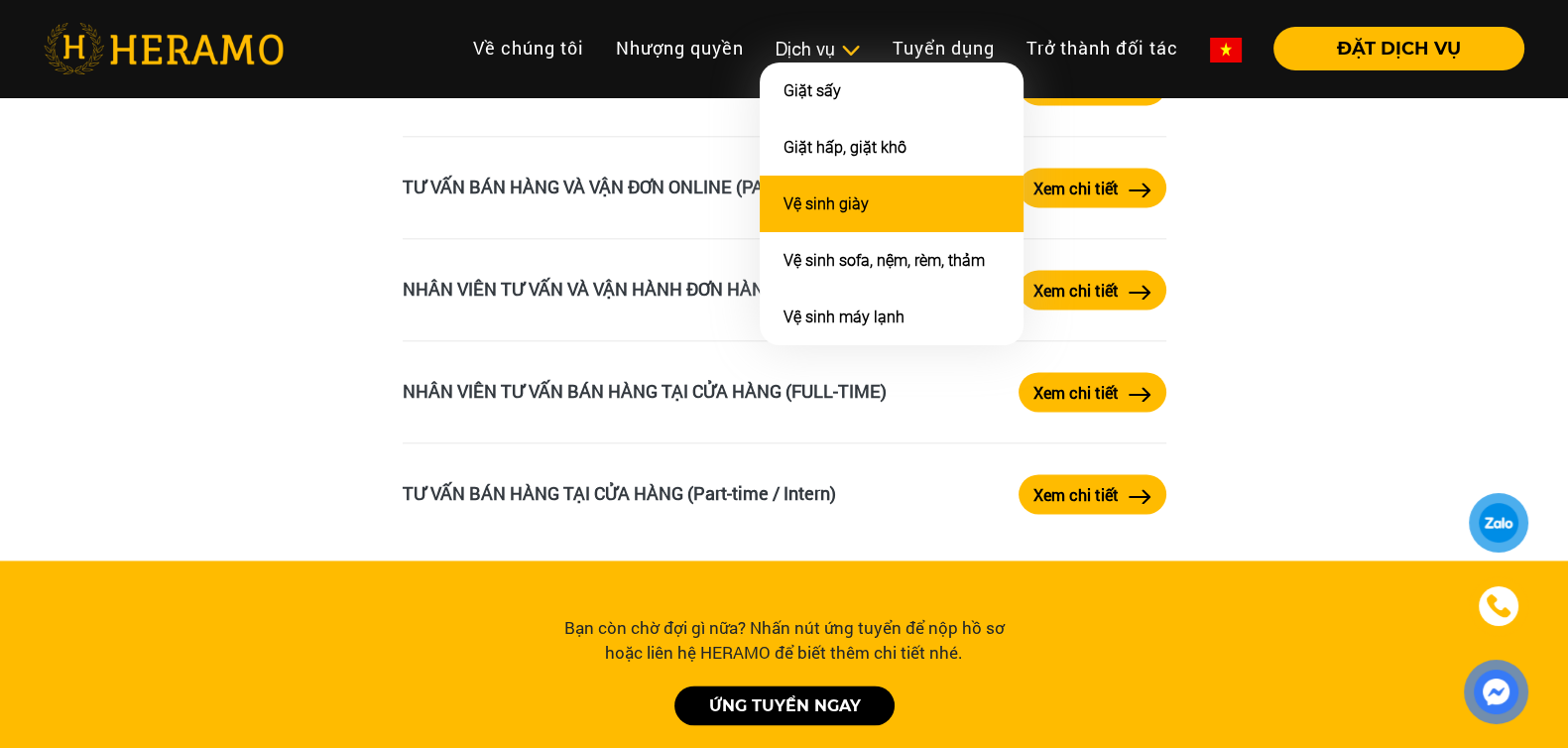 click on "Vệ sinh giày" at bounding box center [892, 203] 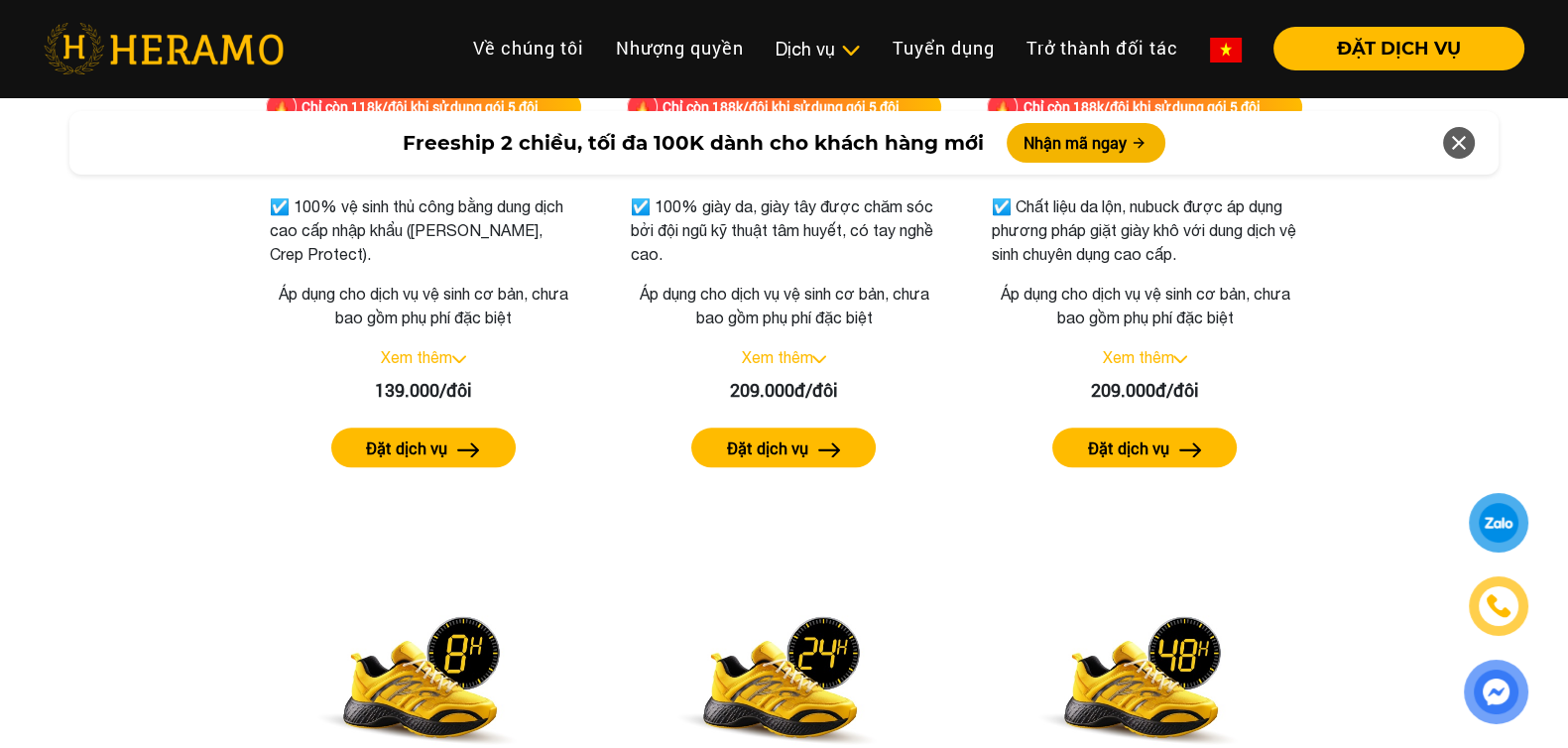 scroll, scrollTop: 2748, scrollLeft: 0, axis: vertical 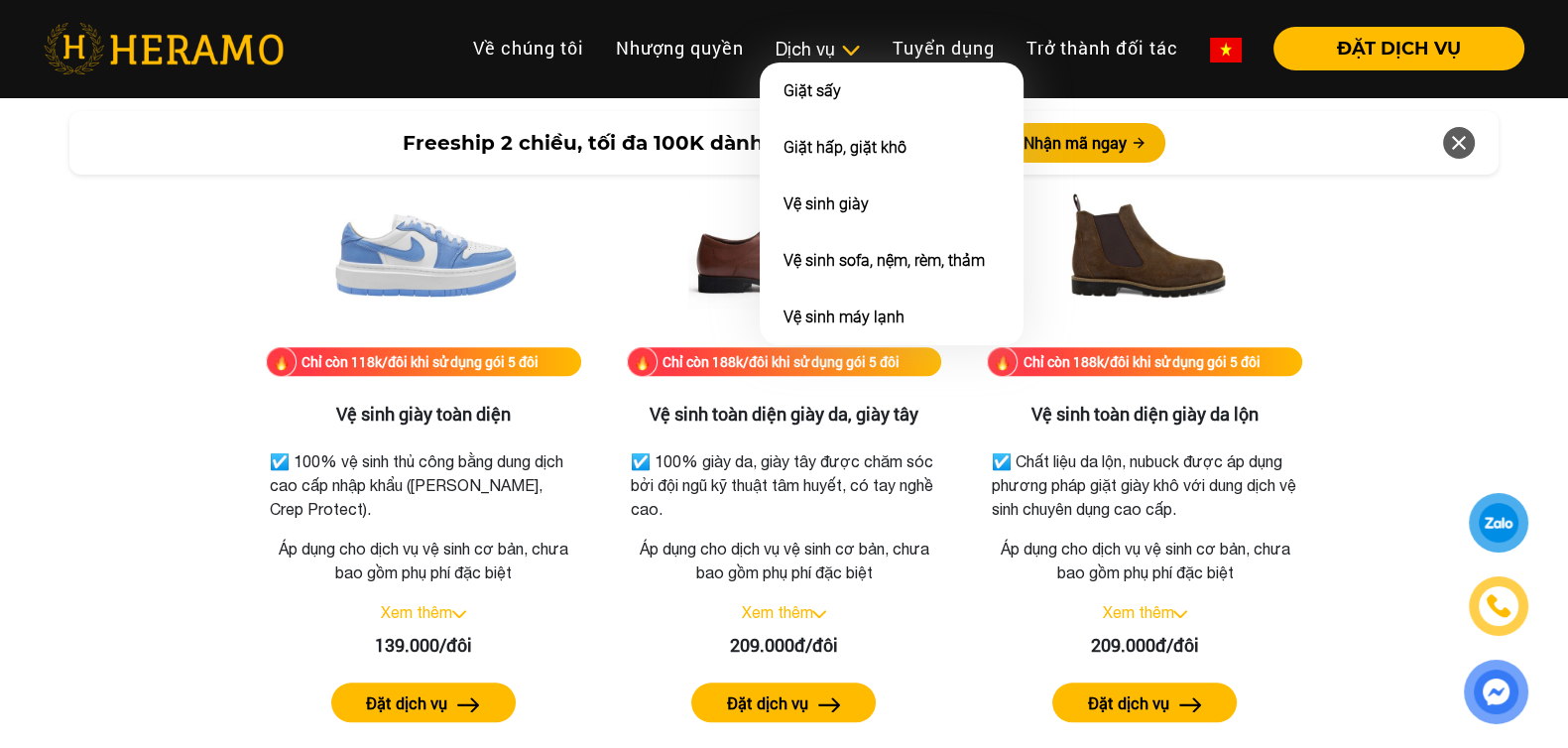 click at bounding box center (850, 51) 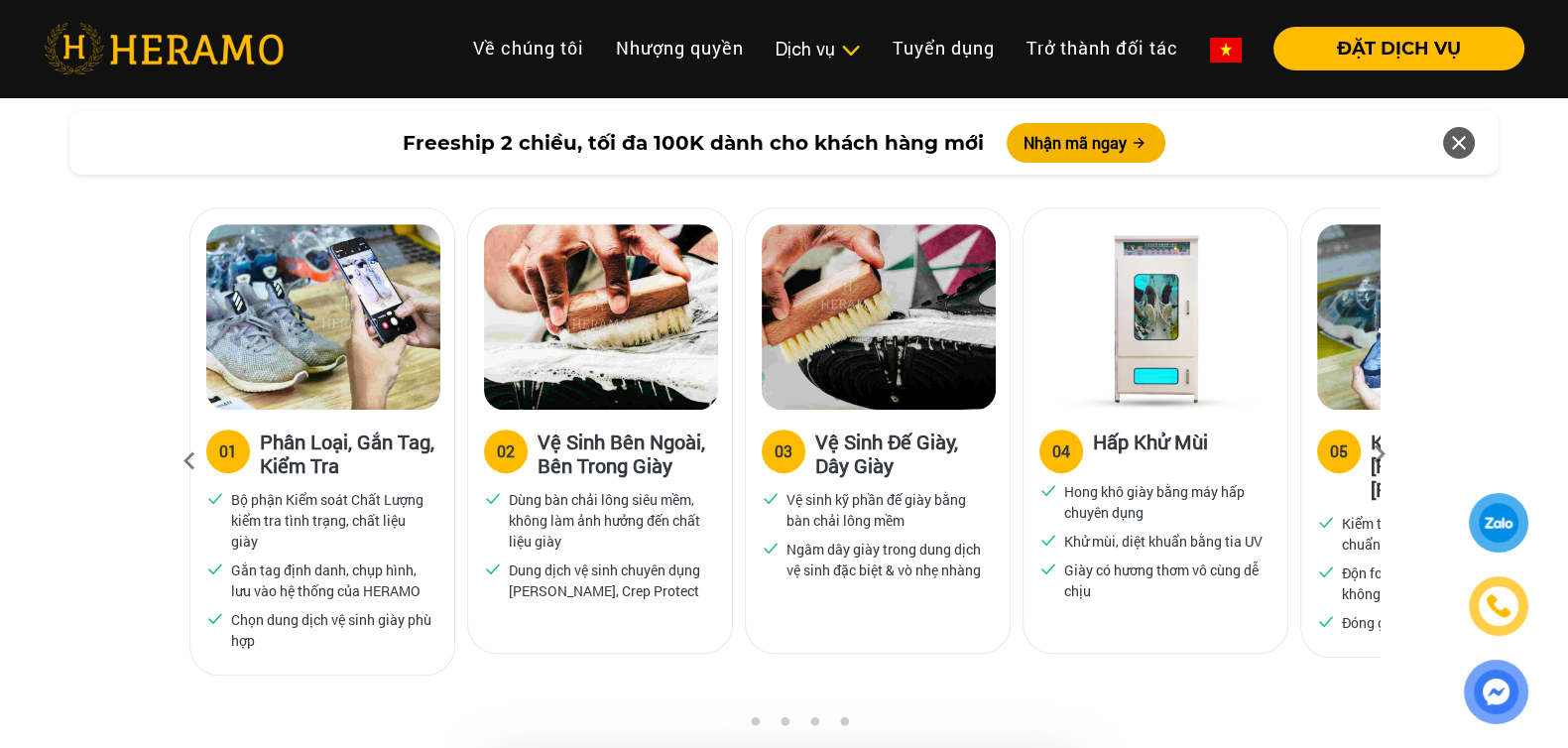 scroll, scrollTop: 1219, scrollLeft: 0, axis: vertical 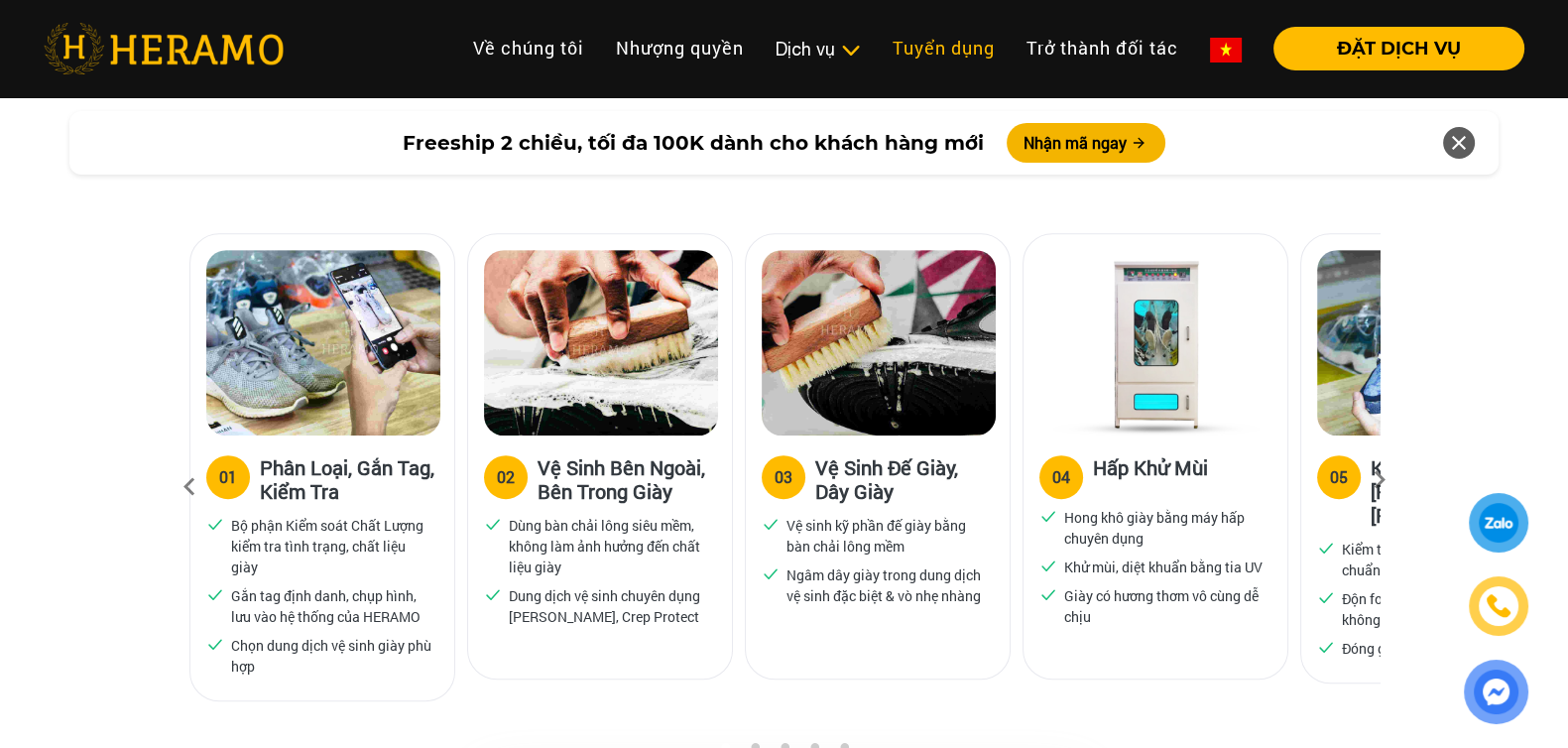 click on "Tuyển dụng" at bounding box center [943, 48] 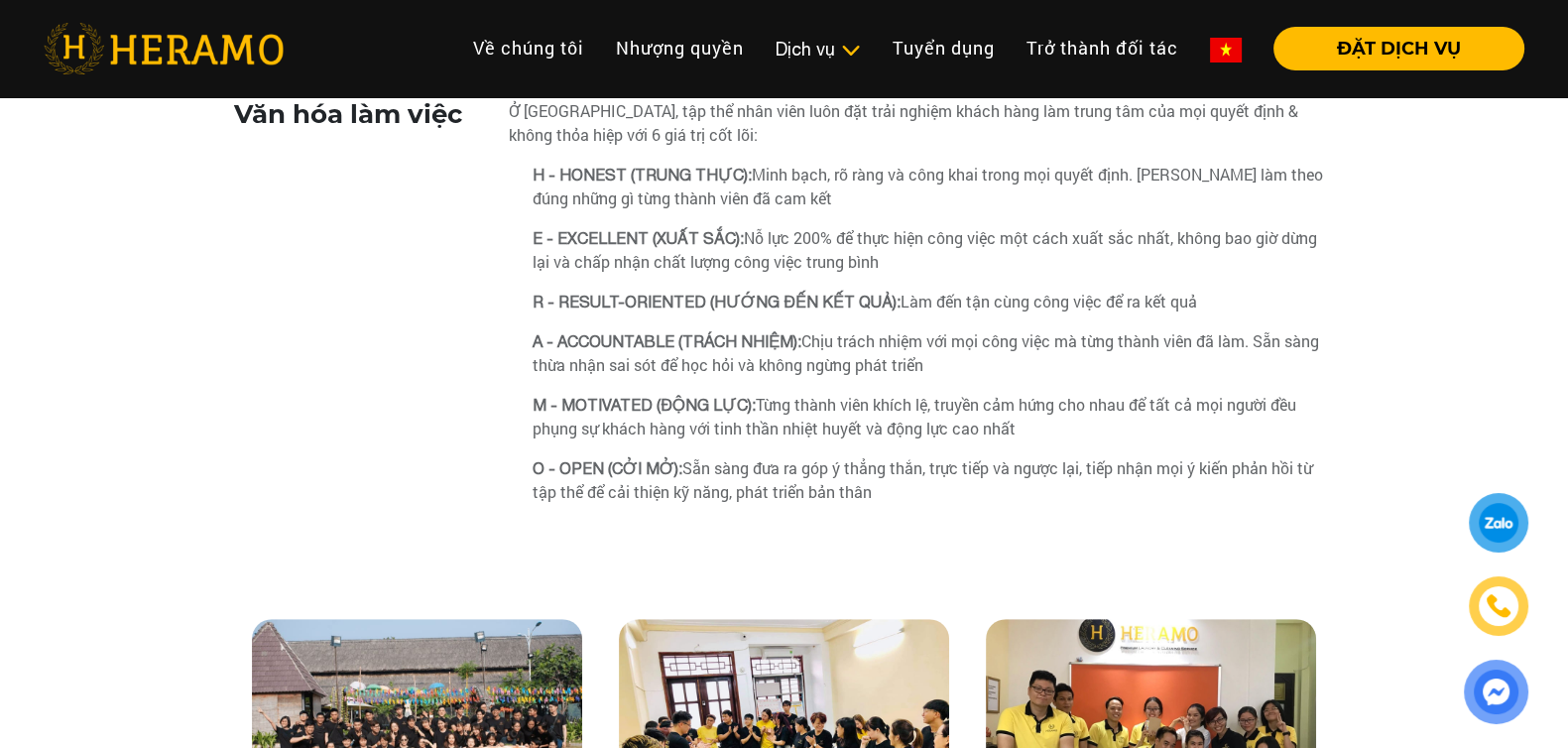 scroll, scrollTop: 0, scrollLeft: 0, axis: both 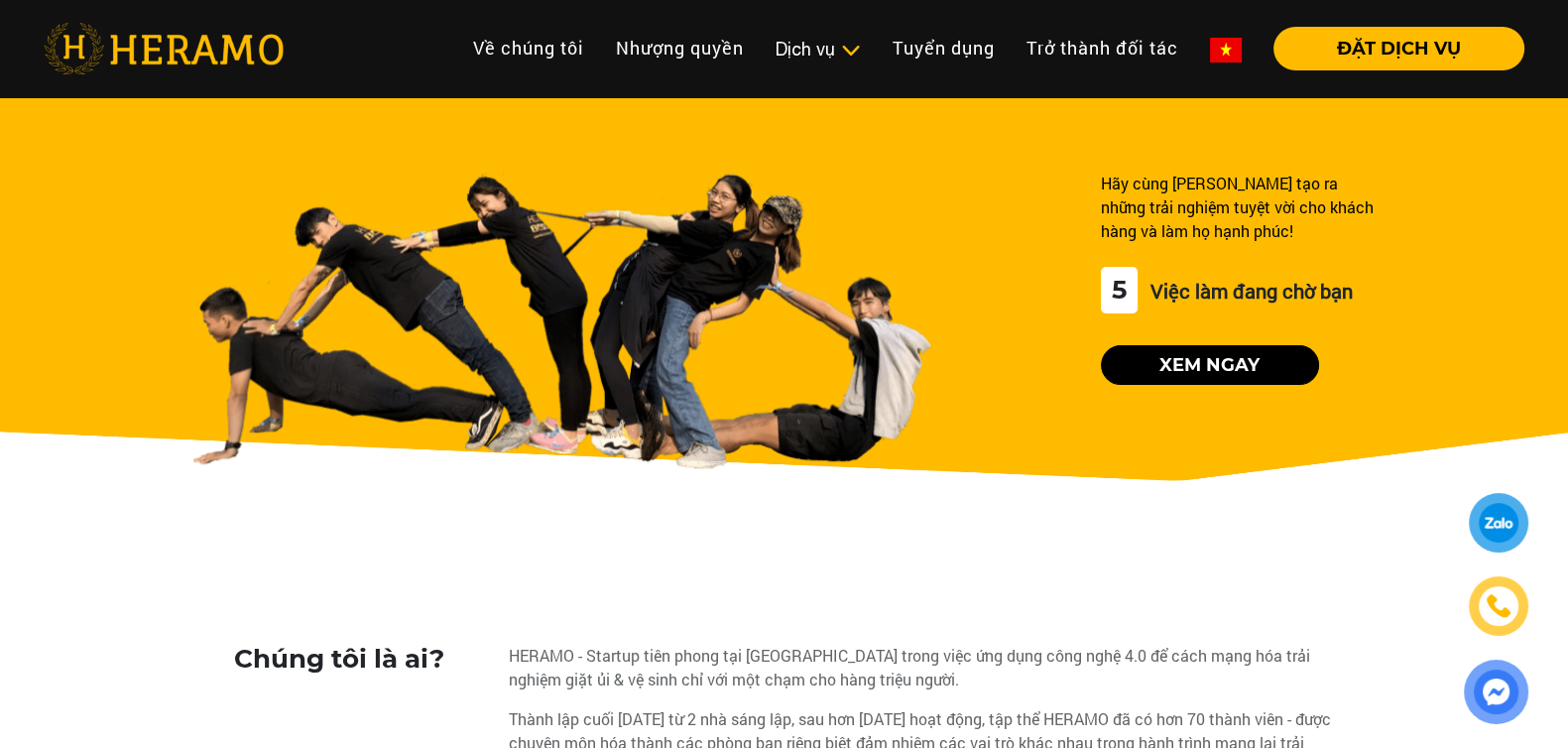 click on "Hãy cùng [PERSON_NAME] tạo ra những trải nghiệm tuyệt vời cho khách hàng và làm họ hạnh phúc!   5   Việc làm đang chờ bạn Xem ngay" at bounding box center (1238, 320) 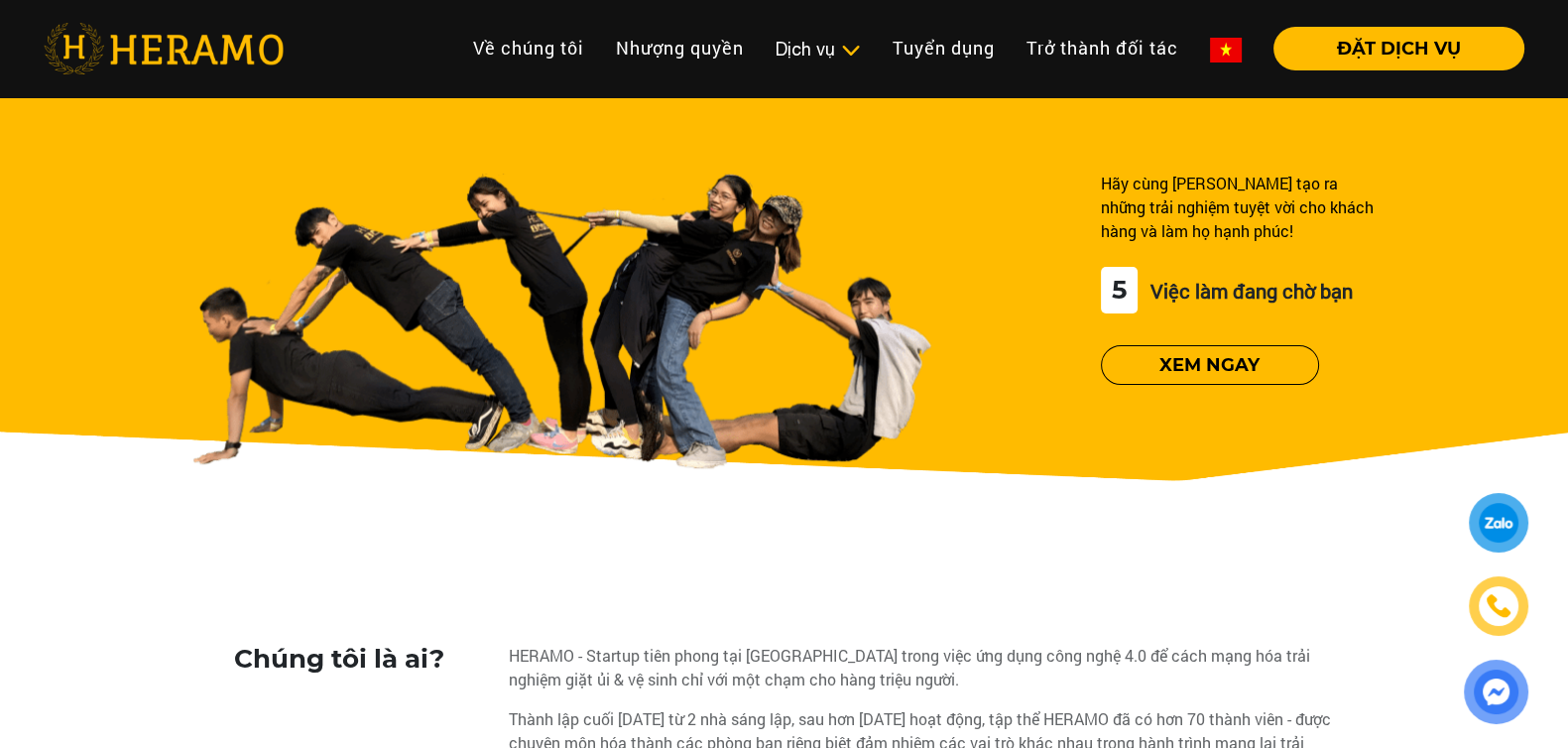 click on "Xem ngay" at bounding box center (1210, 365) 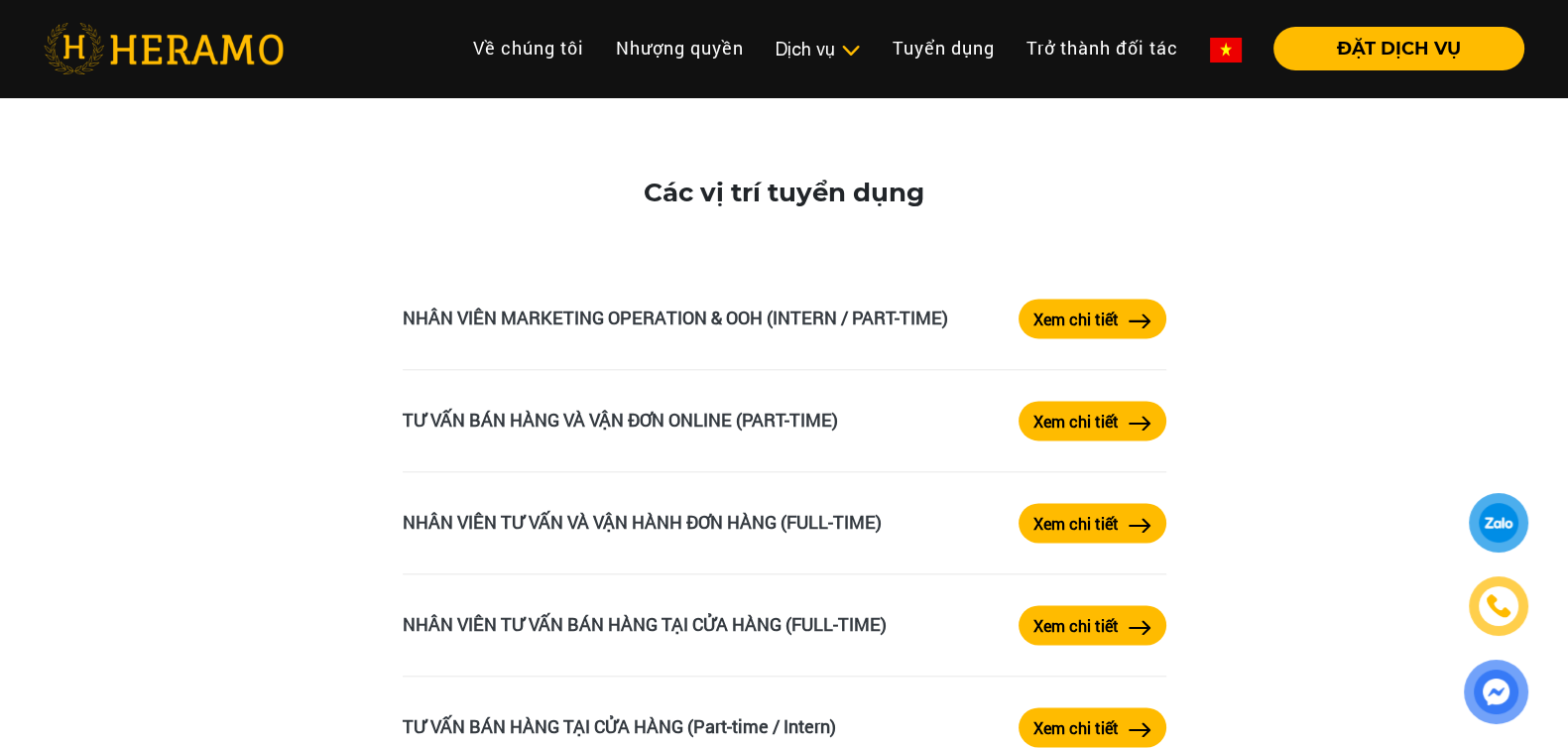 scroll, scrollTop: 3268, scrollLeft: 0, axis: vertical 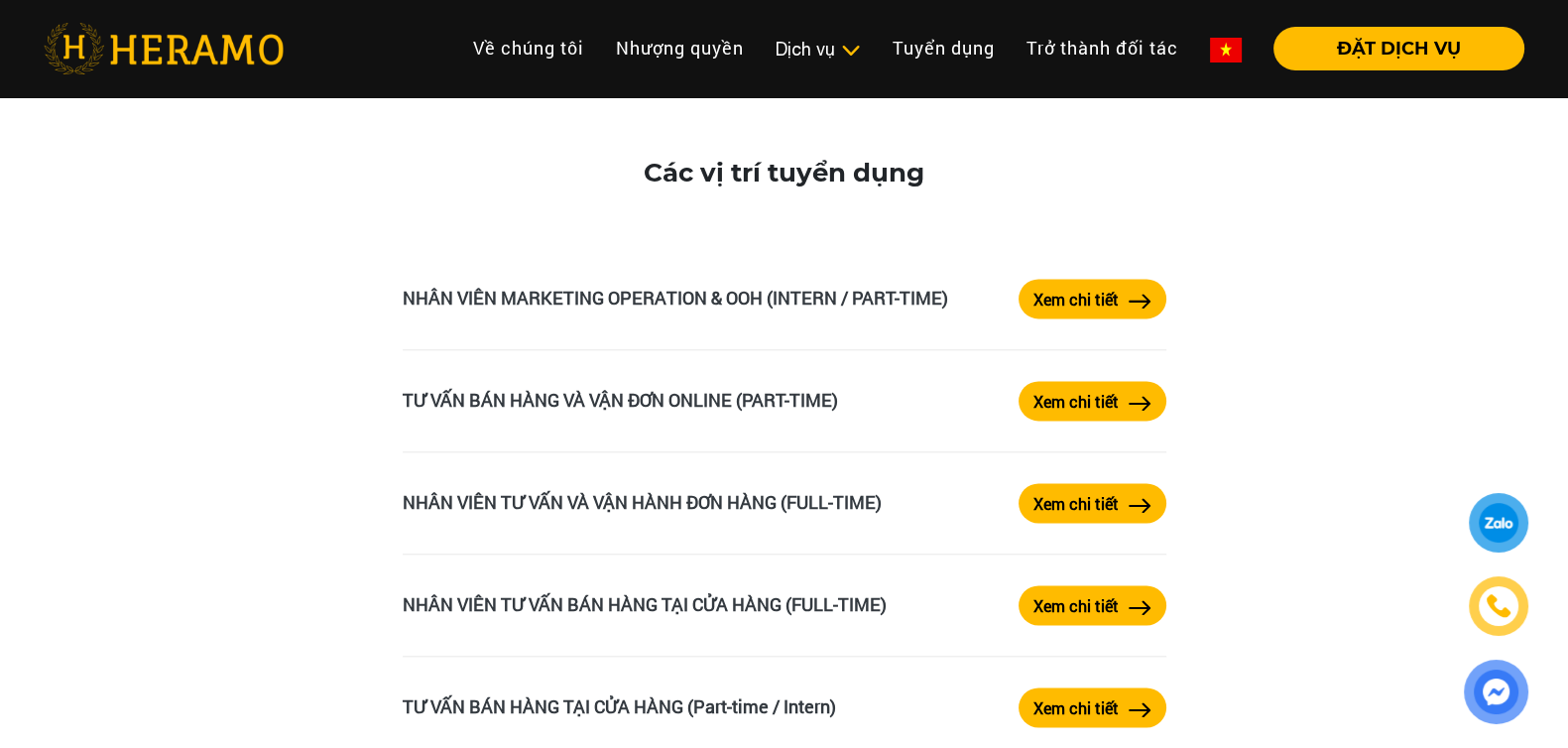 click on "Xem chi tiết" at bounding box center (1092, 401) 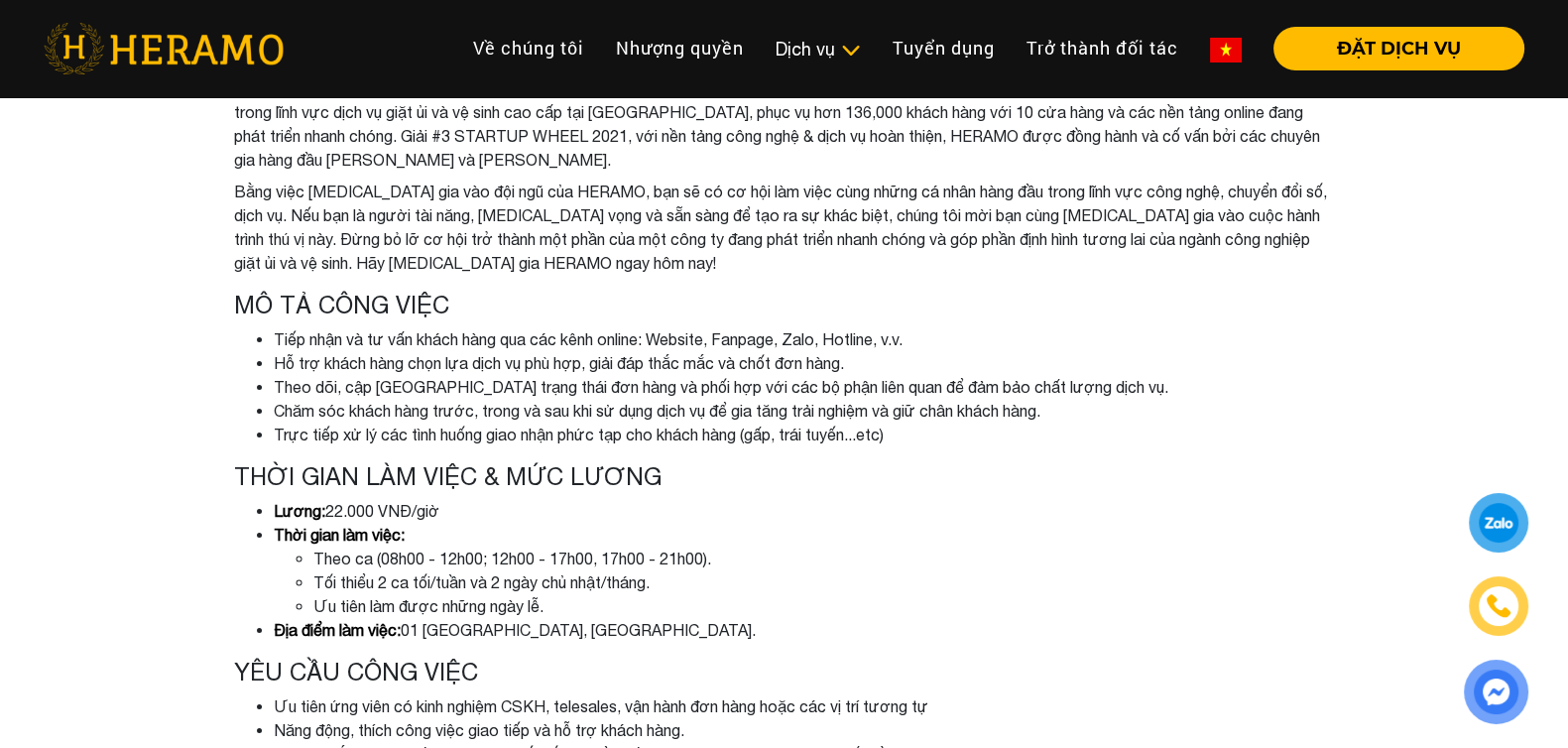 scroll, scrollTop: 164, scrollLeft: 0, axis: vertical 